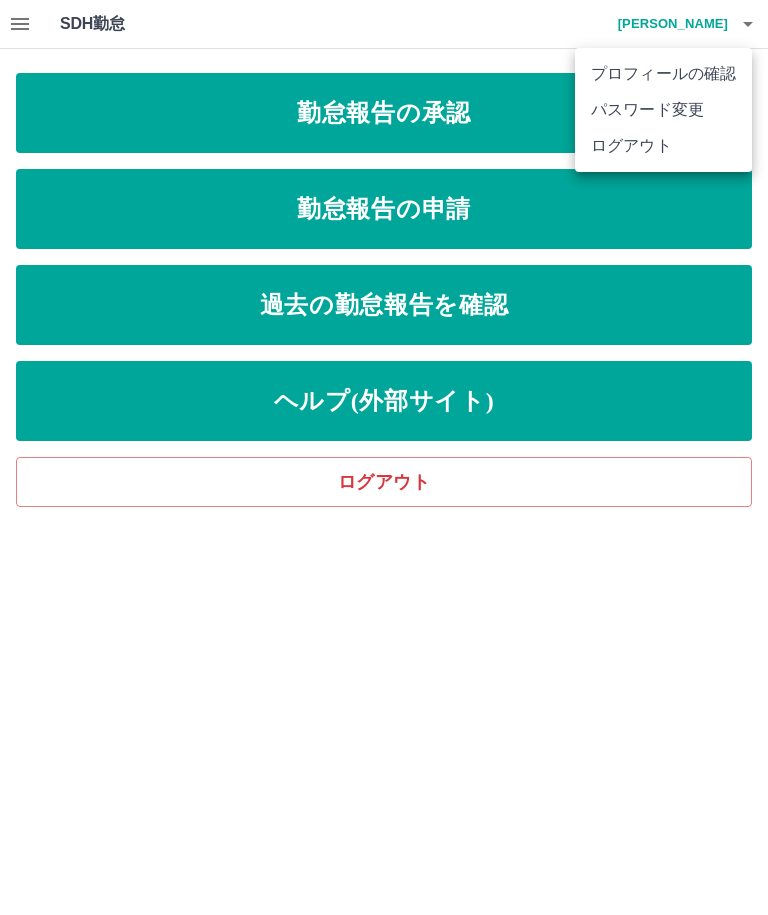 scroll, scrollTop: 0, scrollLeft: 0, axis: both 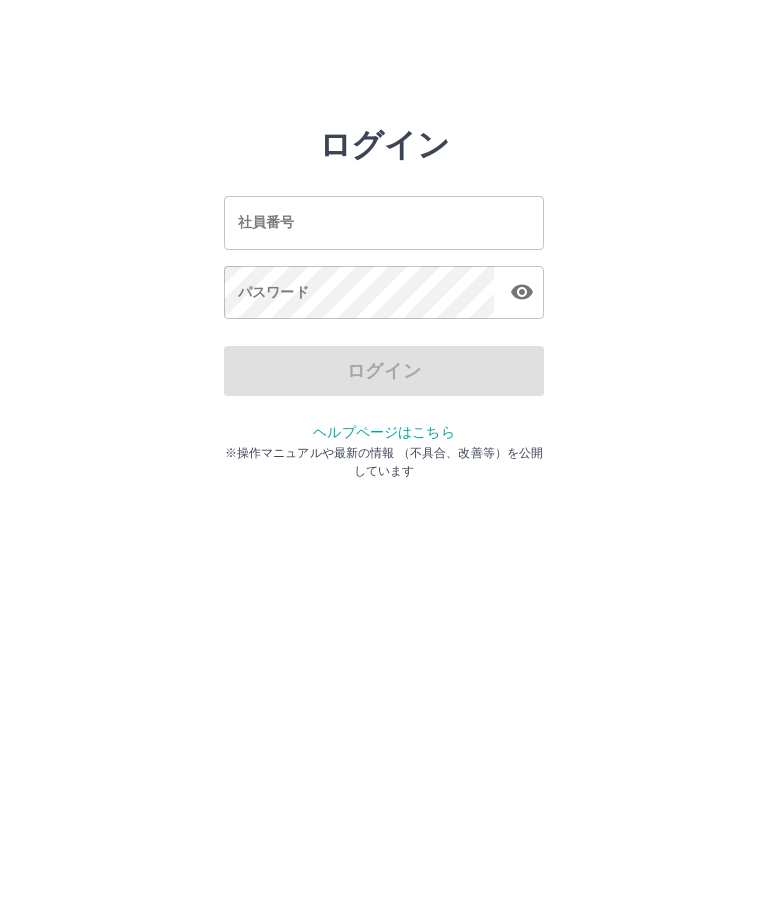 click on "社員番号" at bounding box center [384, 222] 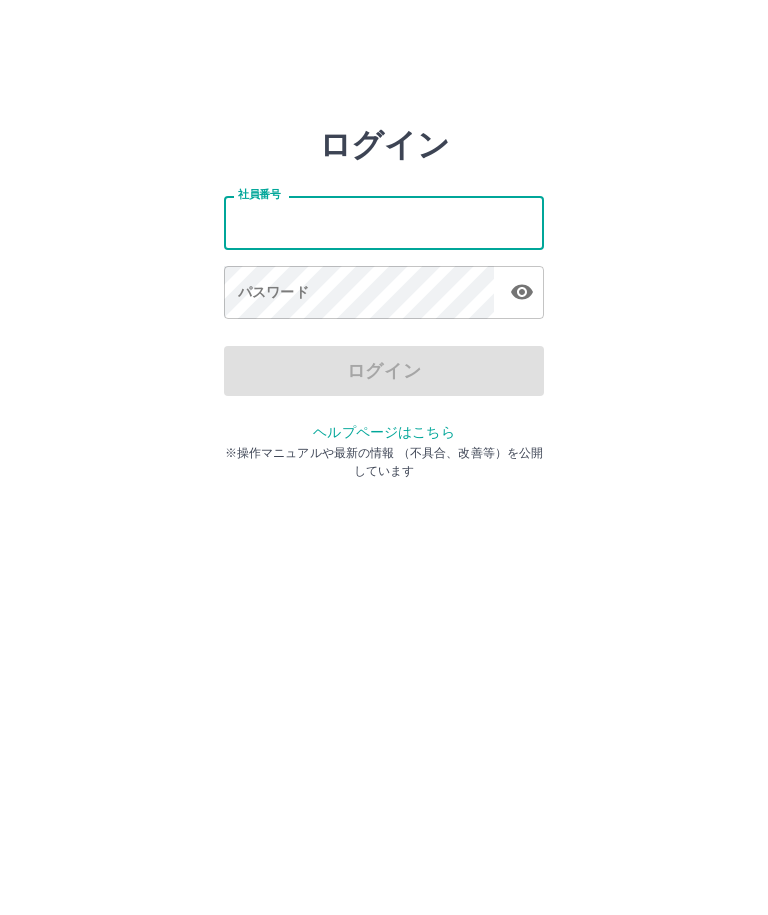 click on "ログイン 社員番号 社員番号 パスワード パスワード ログイン ヘルプページはこちら ※操作マニュアルや最新の情報 （不具合、改善等）を公開しています" at bounding box center [384, 223] 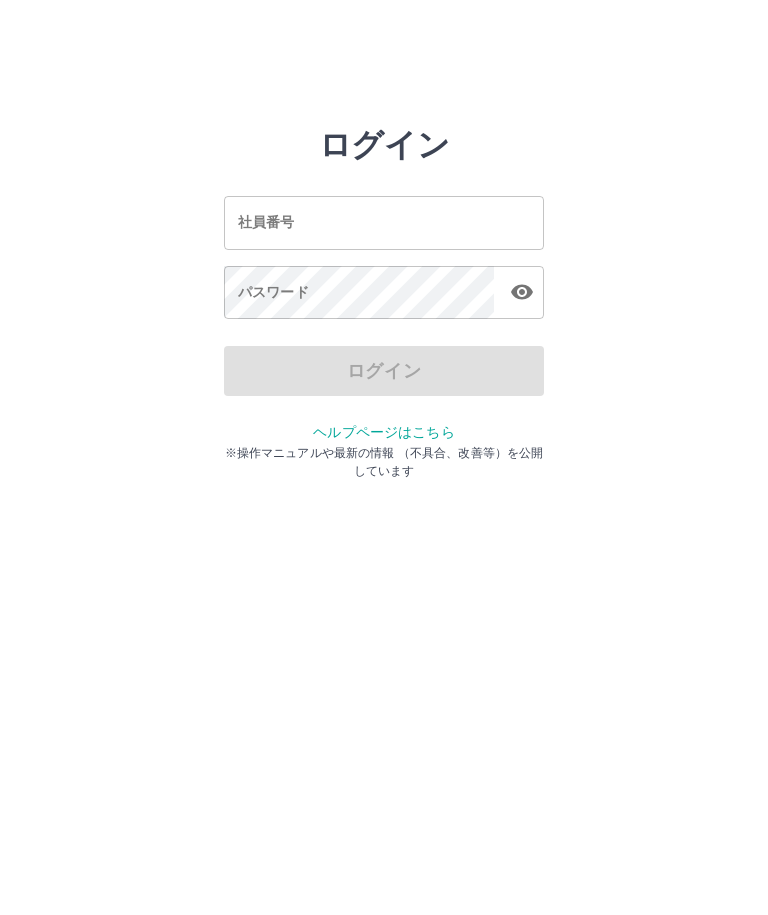 click on "社員番号 社員番号" at bounding box center (384, 222) 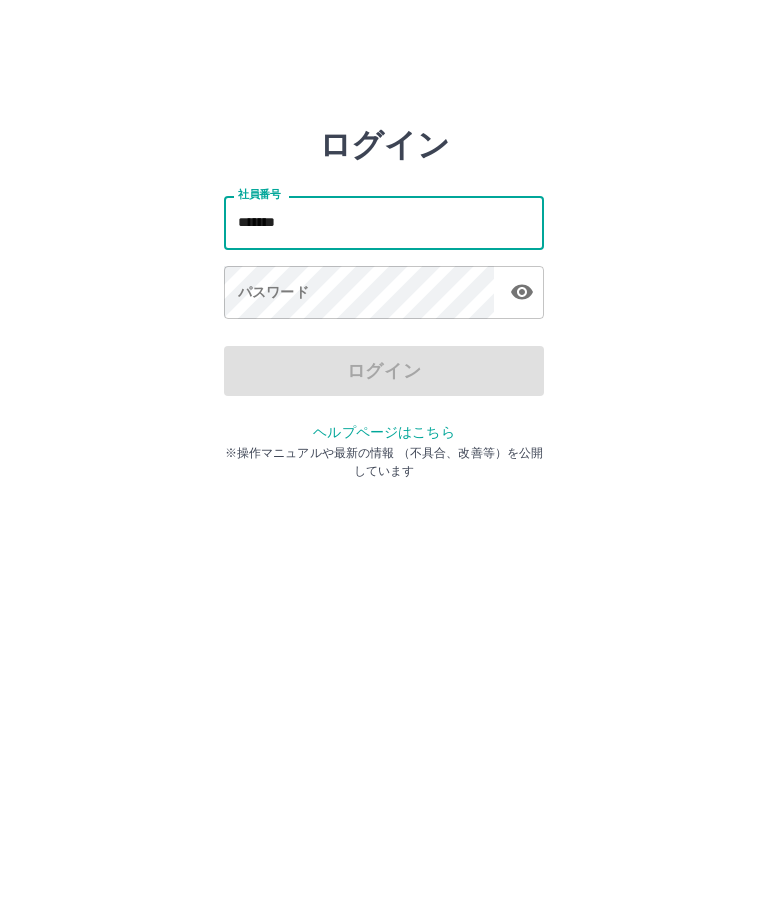 type on "*******" 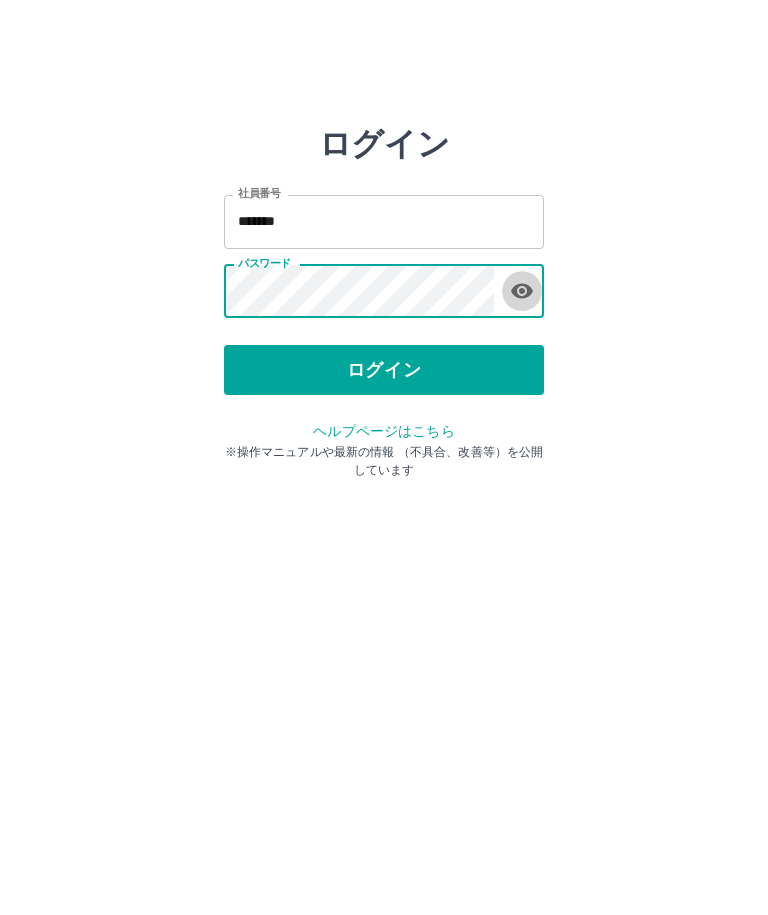 click 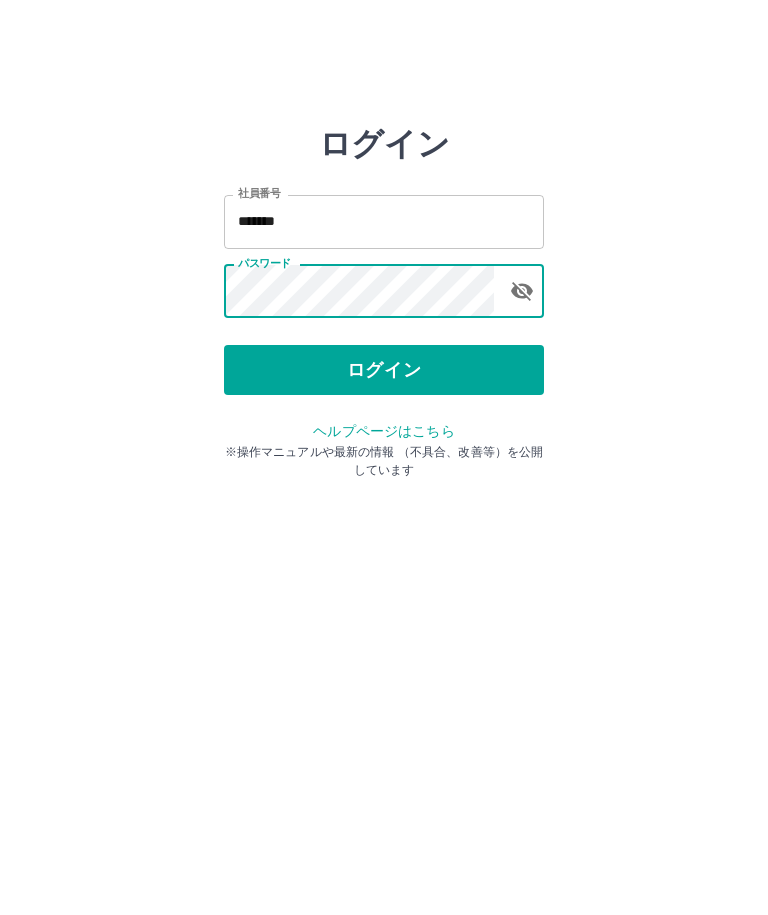 click on "ログイン" at bounding box center [384, 371] 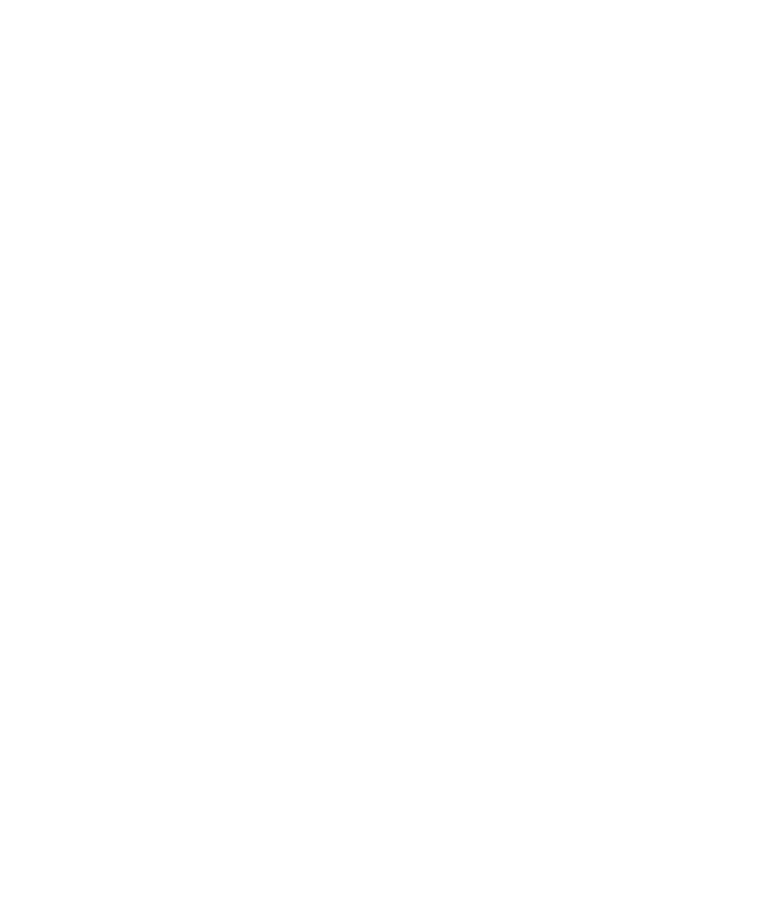scroll, scrollTop: 0, scrollLeft: 0, axis: both 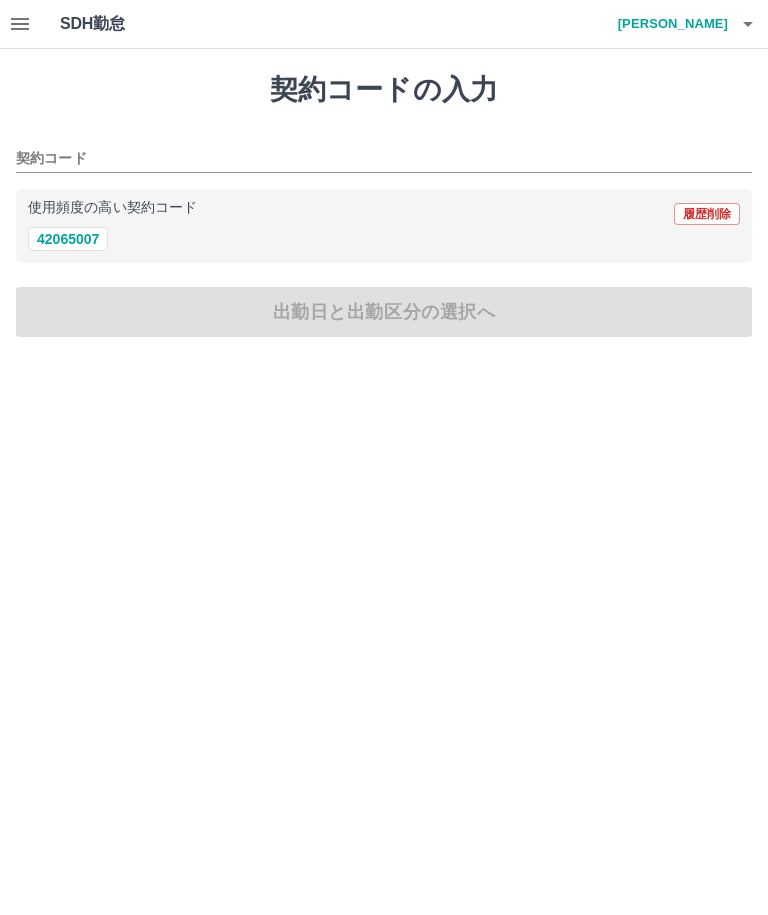 click on "42065007" at bounding box center [68, 239] 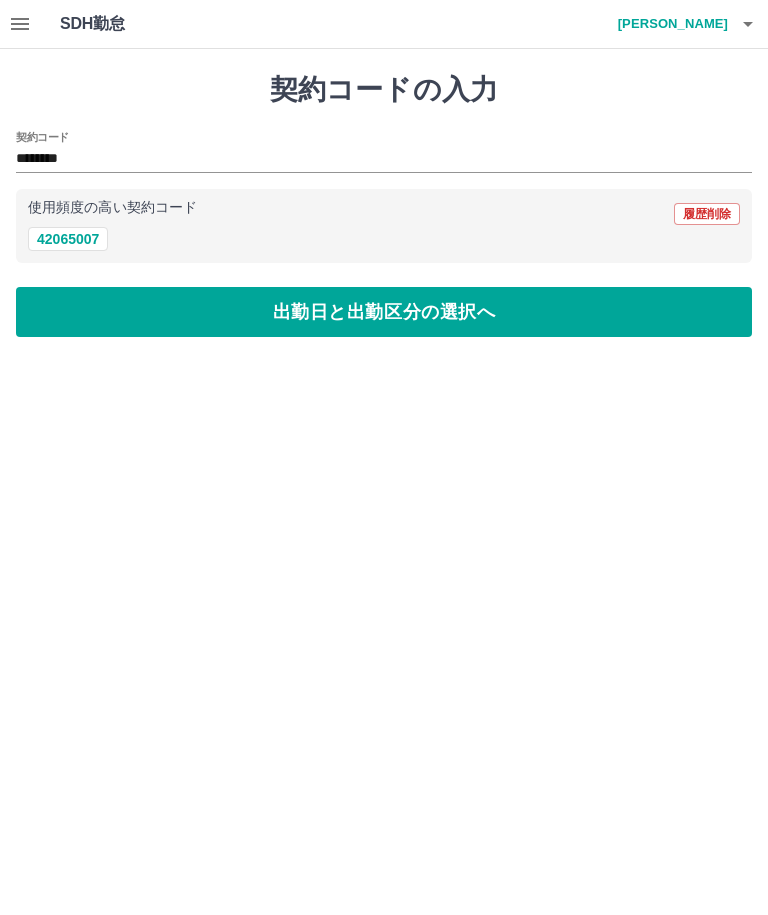 click on "出勤日と出勤区分の選択へ" at bounding box center [384, 312] 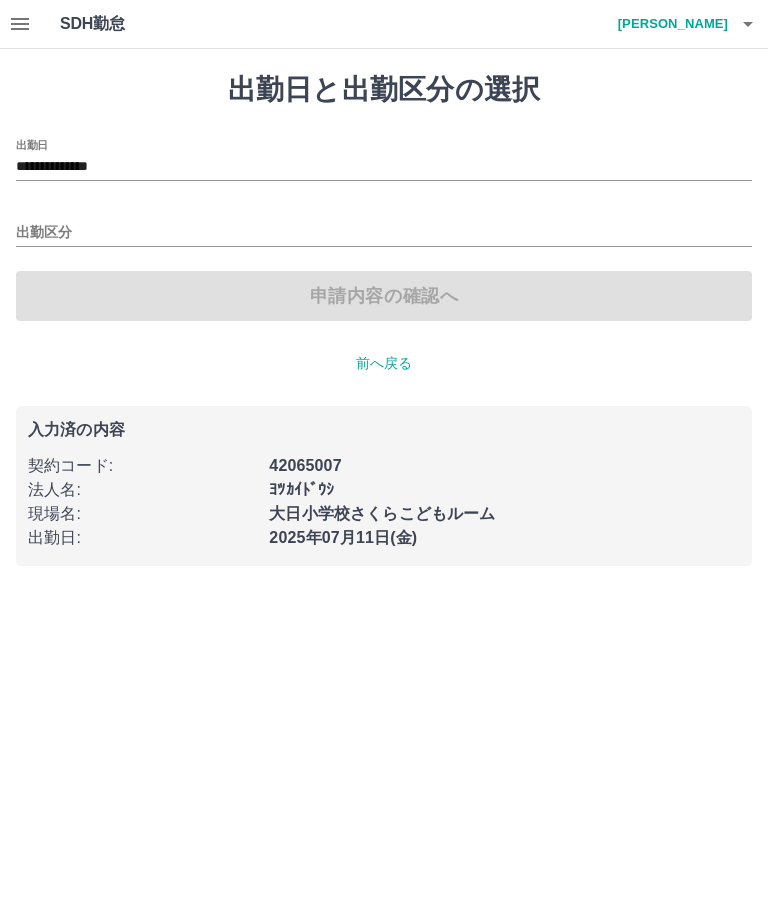 click on "出勤区分" at bounding box center [384, 233] 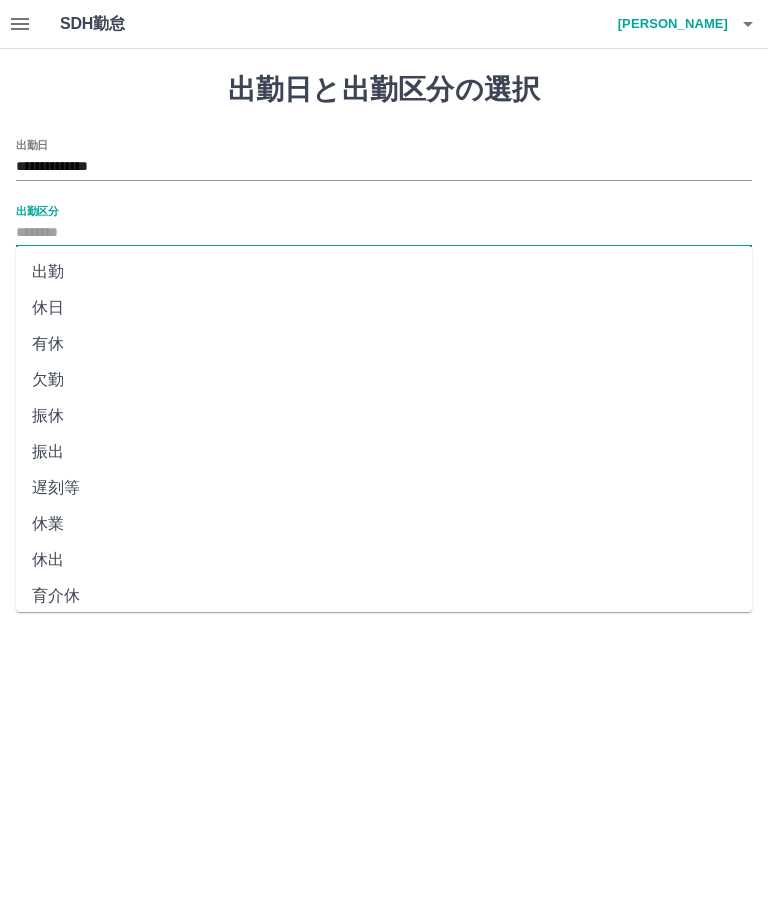 click on "出勤" at bounding box center (384, 272) 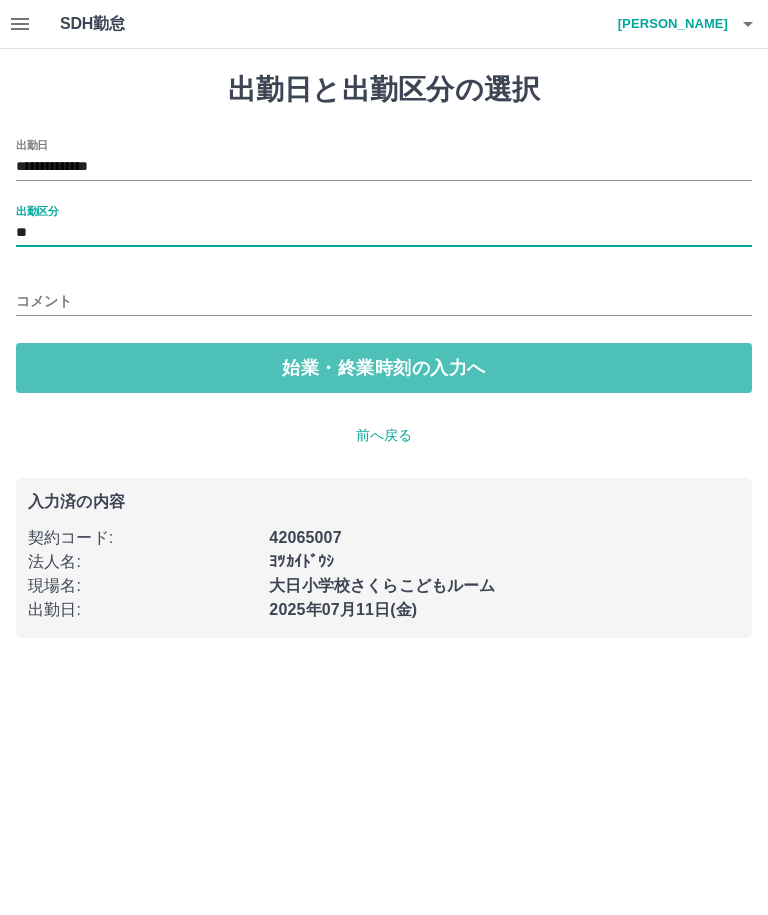 click on "始業・終業時刻の入力へ" at bounding box center (384, 368) 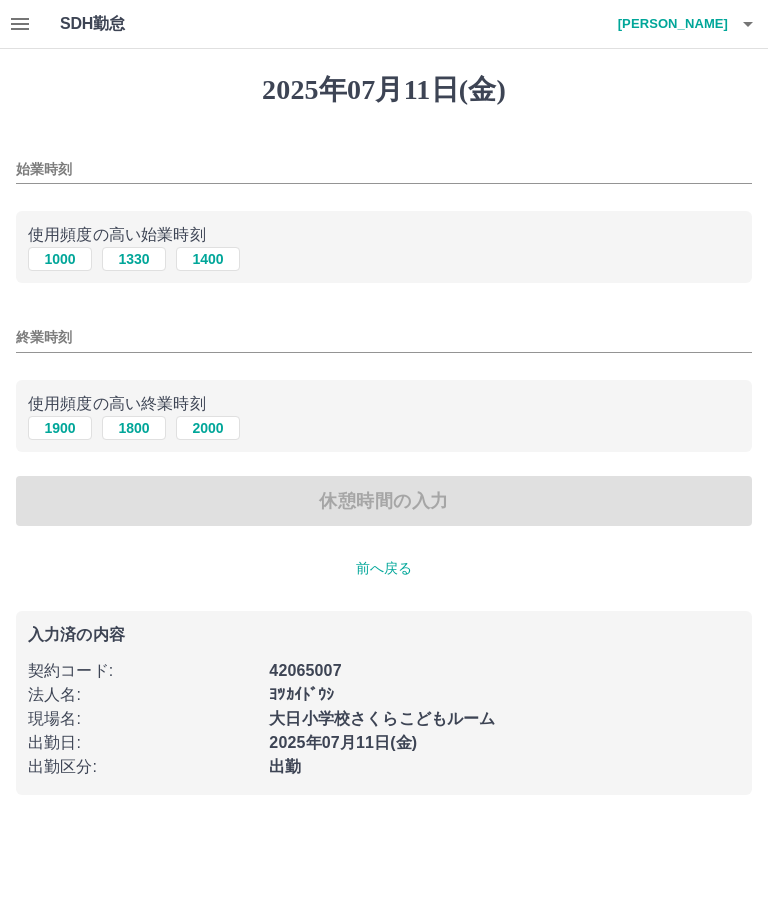 click on "1400" at bounding box center (208, 259) 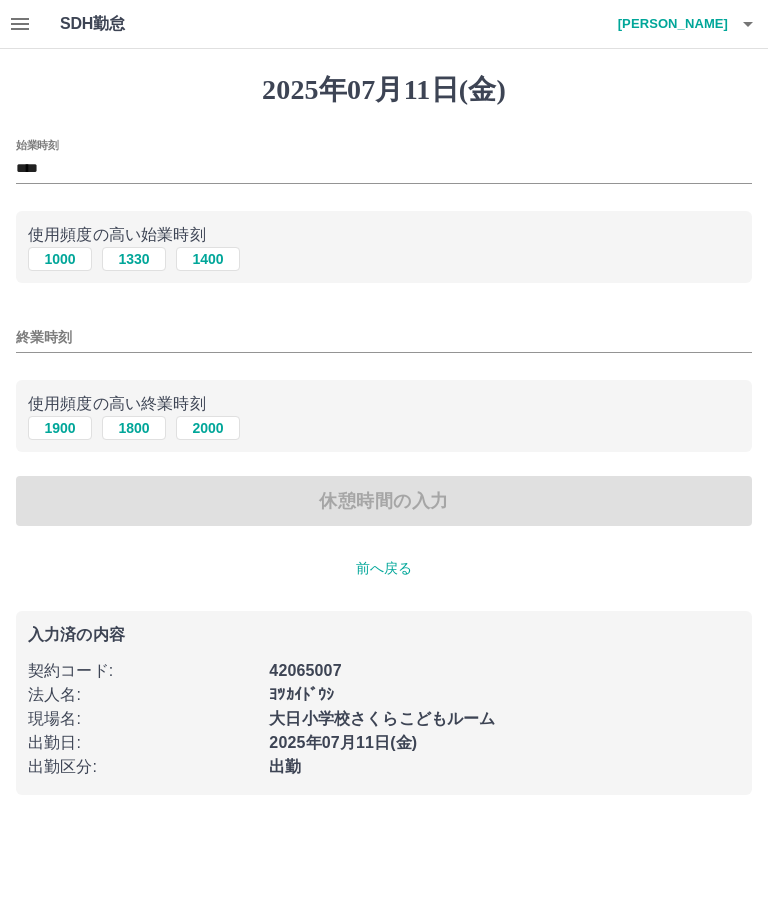 click on "1900" at bounding box center (60, 428) 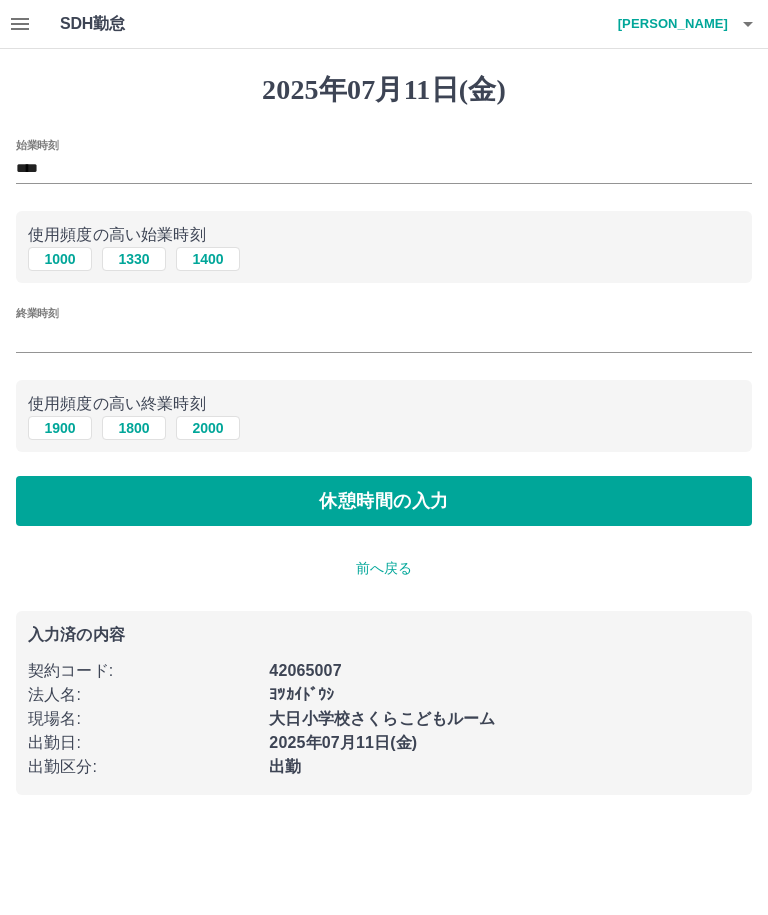type on "****" 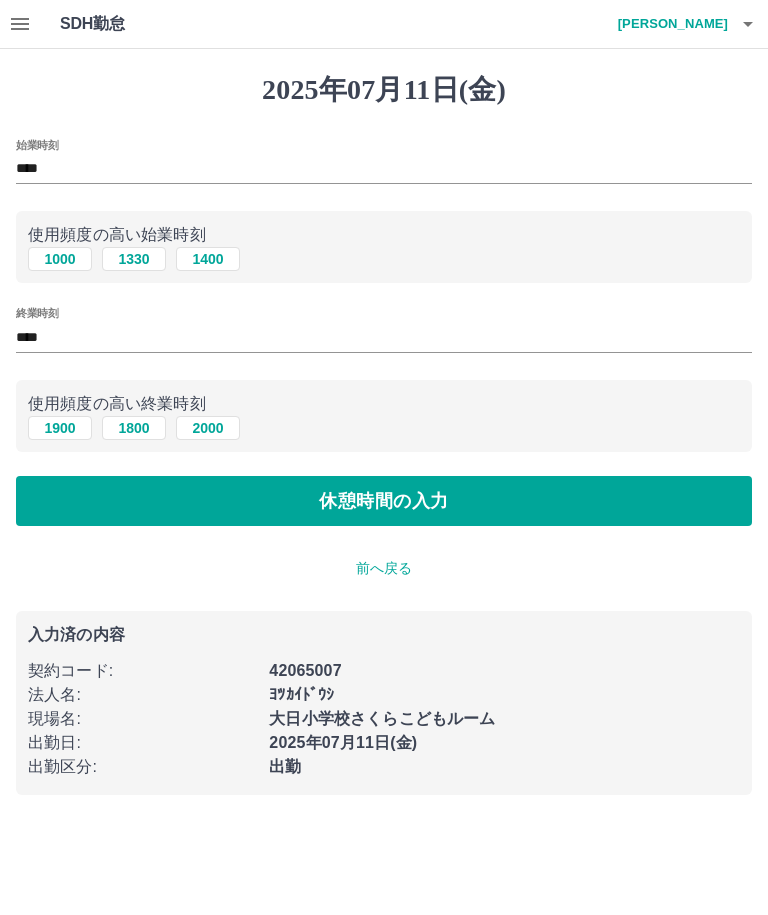 click on "休憩時間の入力" at bounding box center (384, 501) 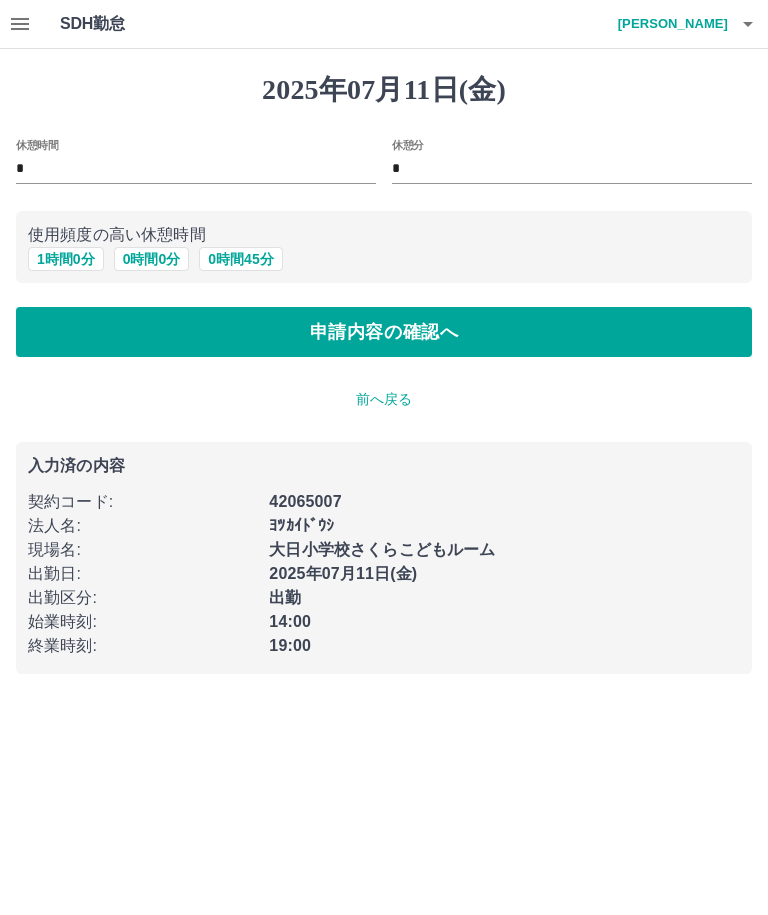 click on "申請内容の確認へ" at bounding box center [384, 332] 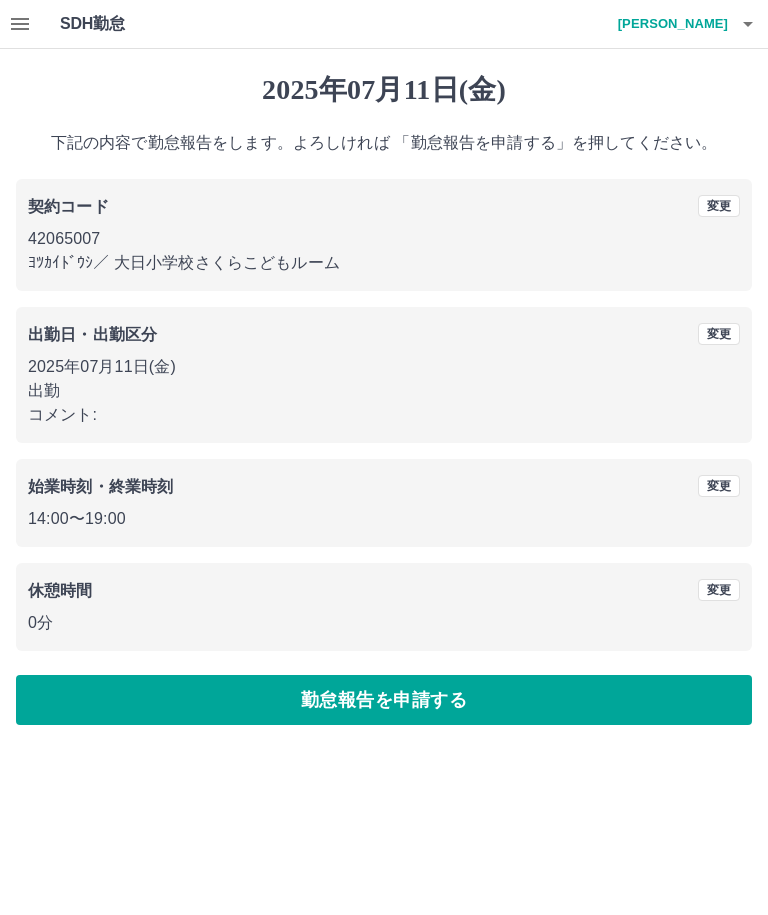 click on "勤怠報告を申請する" at bounding box center [384, 700] 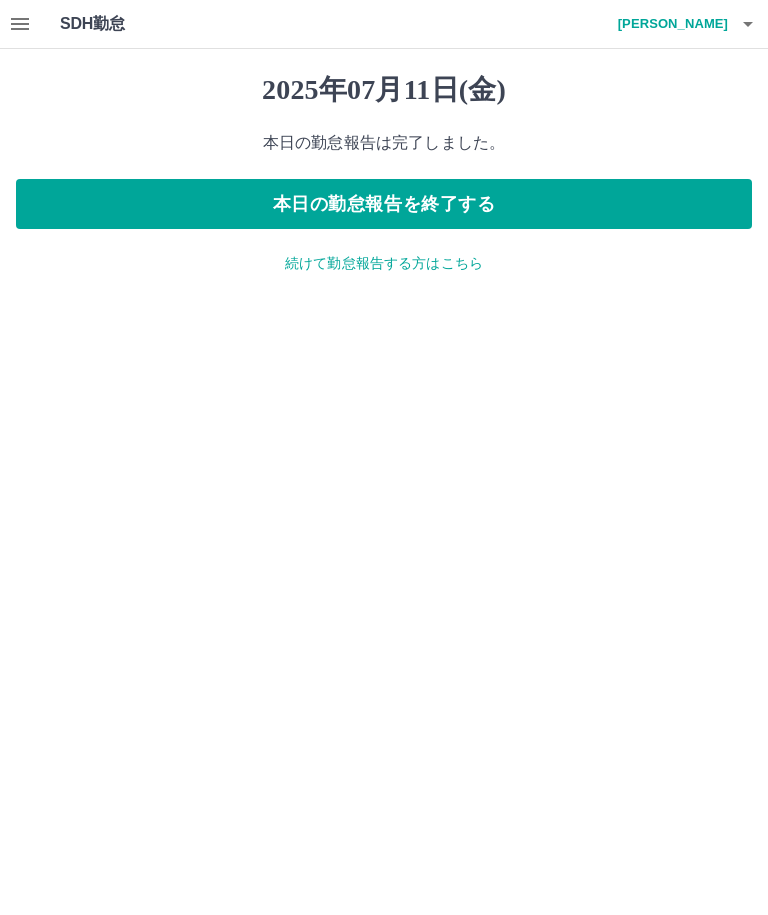 click on "続けて勤怠報告する方はこちら" at bounding box center [384, 263] 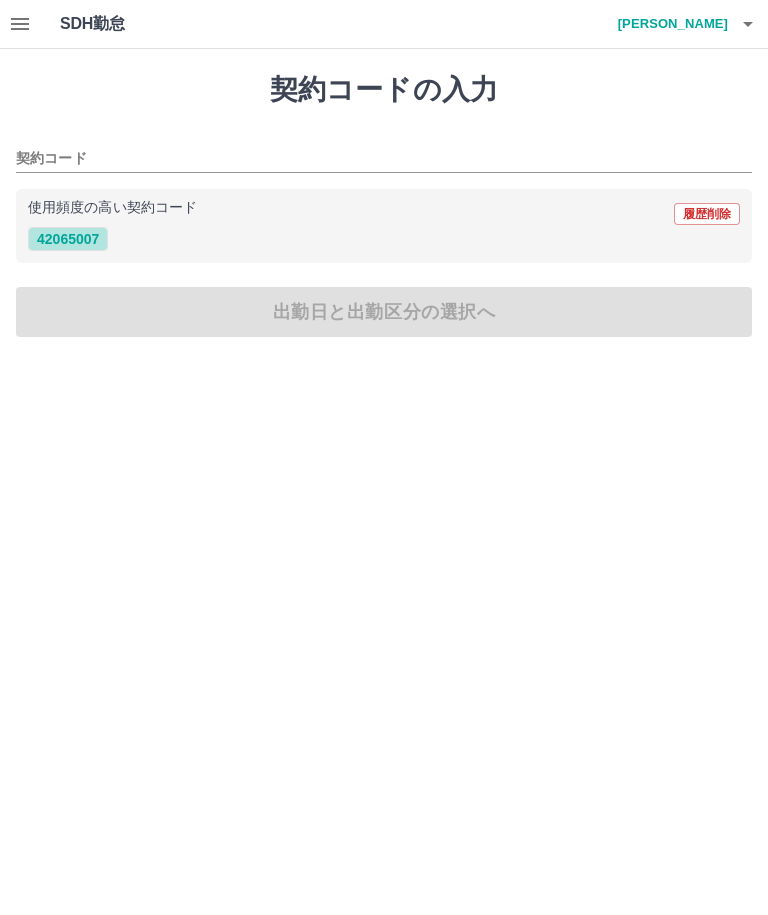click on "42065007" at bounding box center [68, 239] 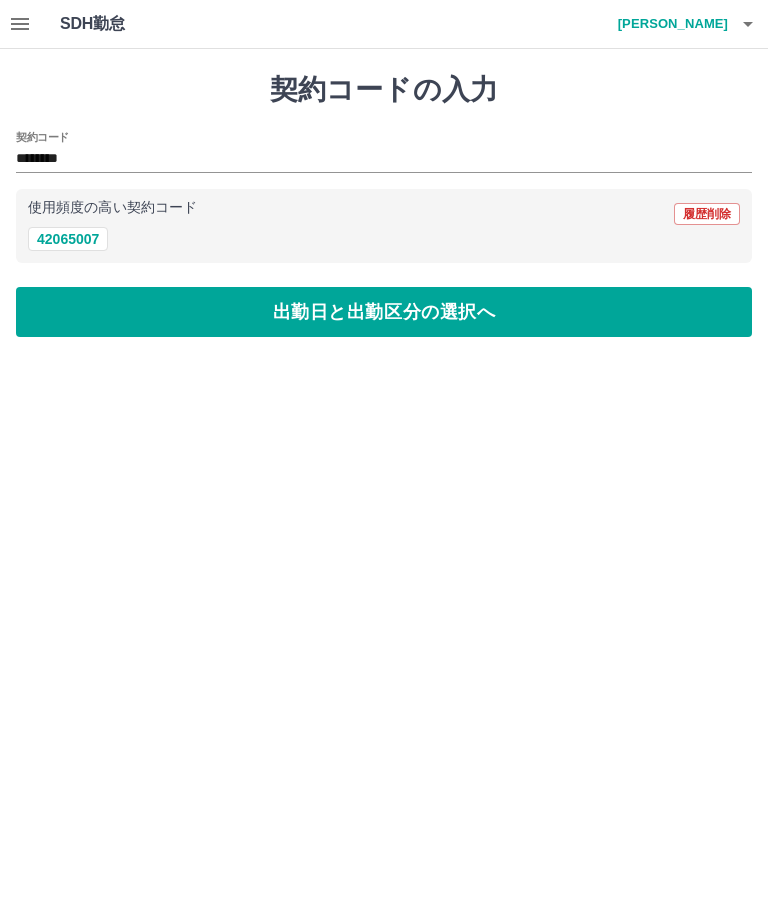 click on "出勤日と出勤区分の選択へ" at bounding box center [384, 312] 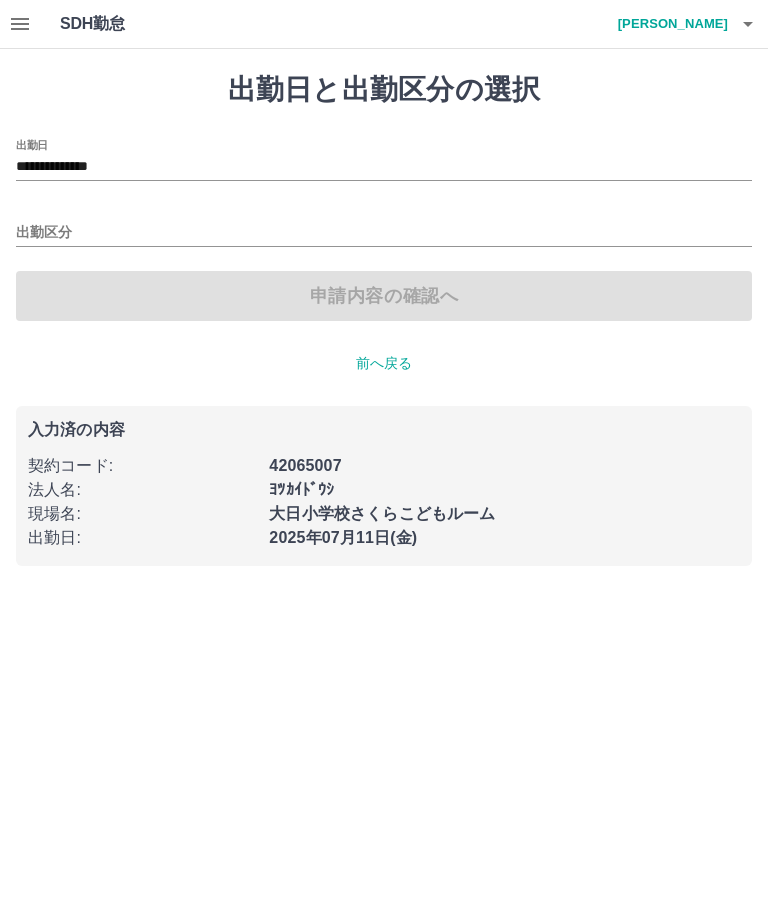 click on "**********" at bounding box center [384, 167] 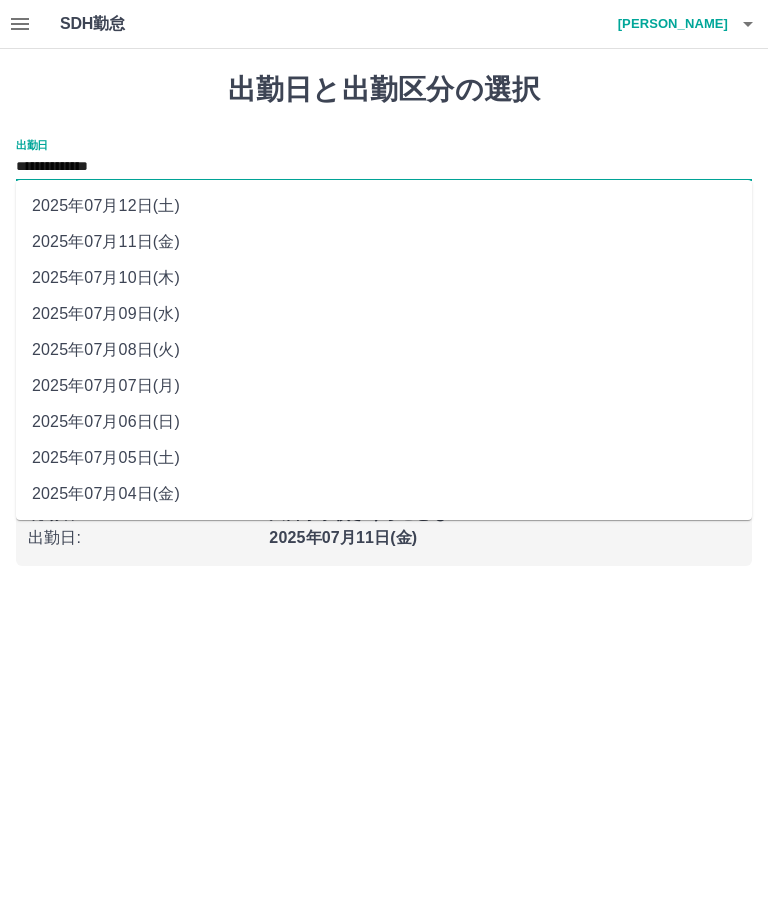 click on "2025年07月12日(土)" at bounding box center [384, 206] 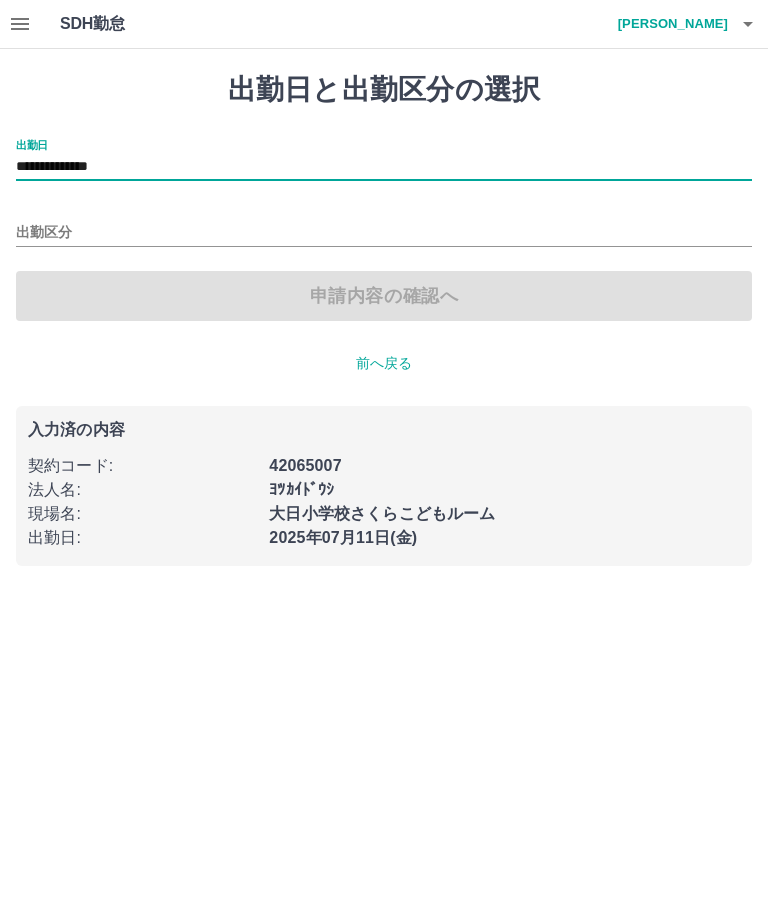 click on "出勤区分" at bounding box center (384, 233) 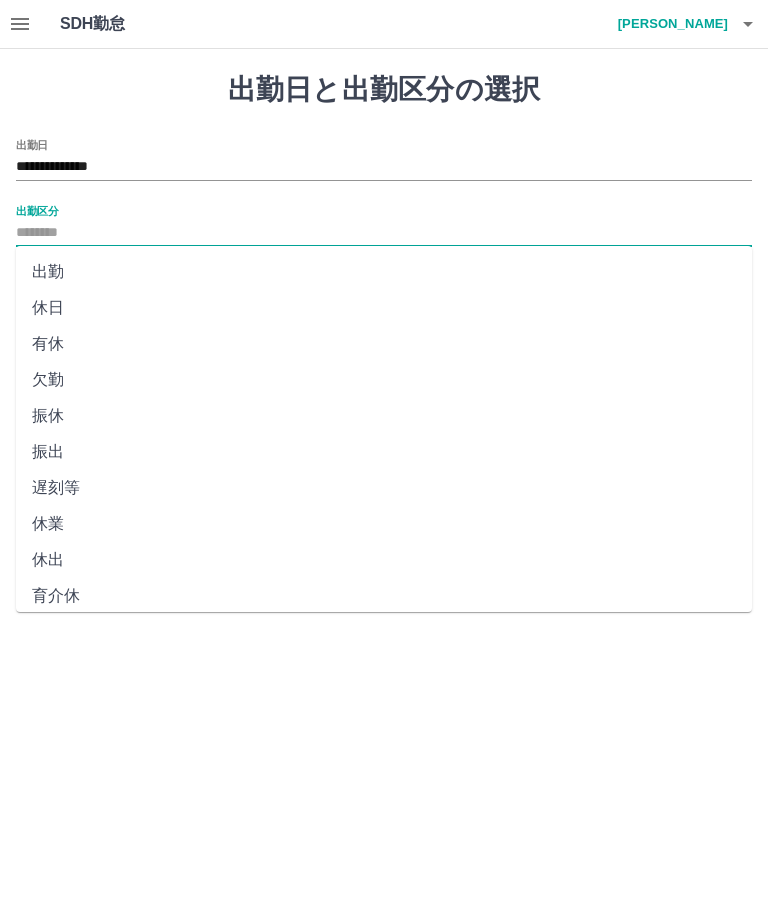 click on "休日" at bounding box center (384, 308) 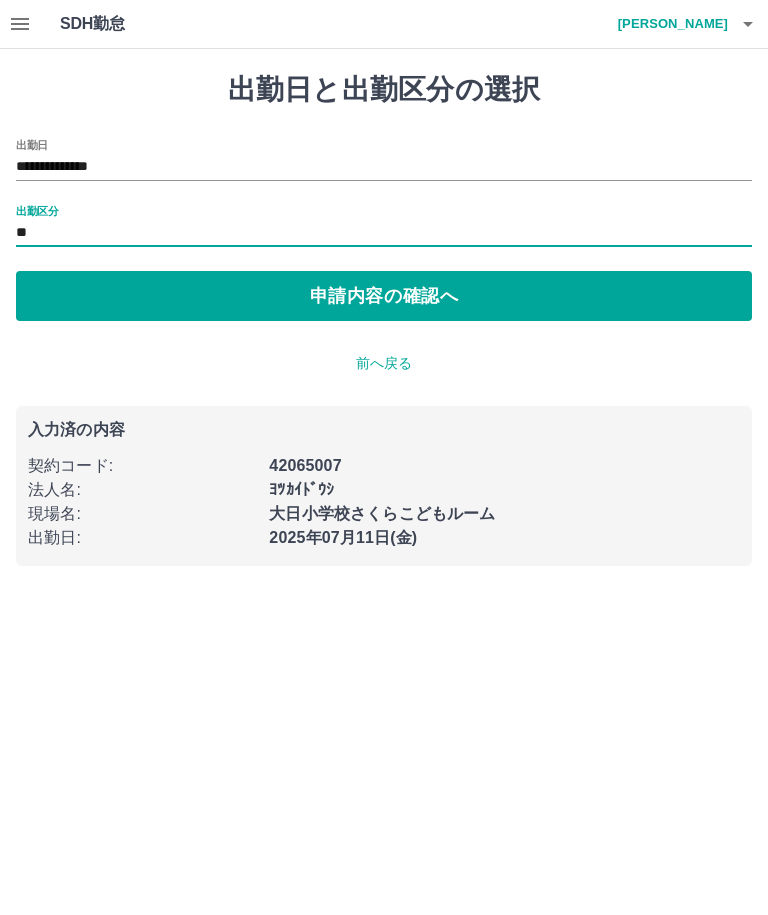 click on "申請内容の確認へ" at bounding box center (384, 296) 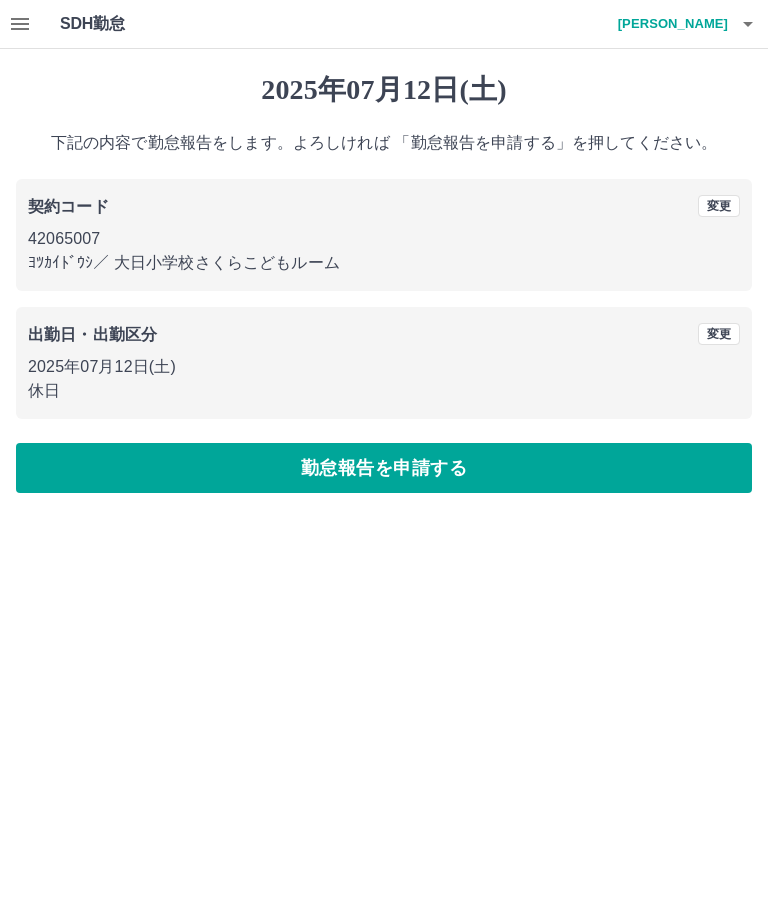 click on "勤怠報告を申請する" at bounding box center (384, 468) 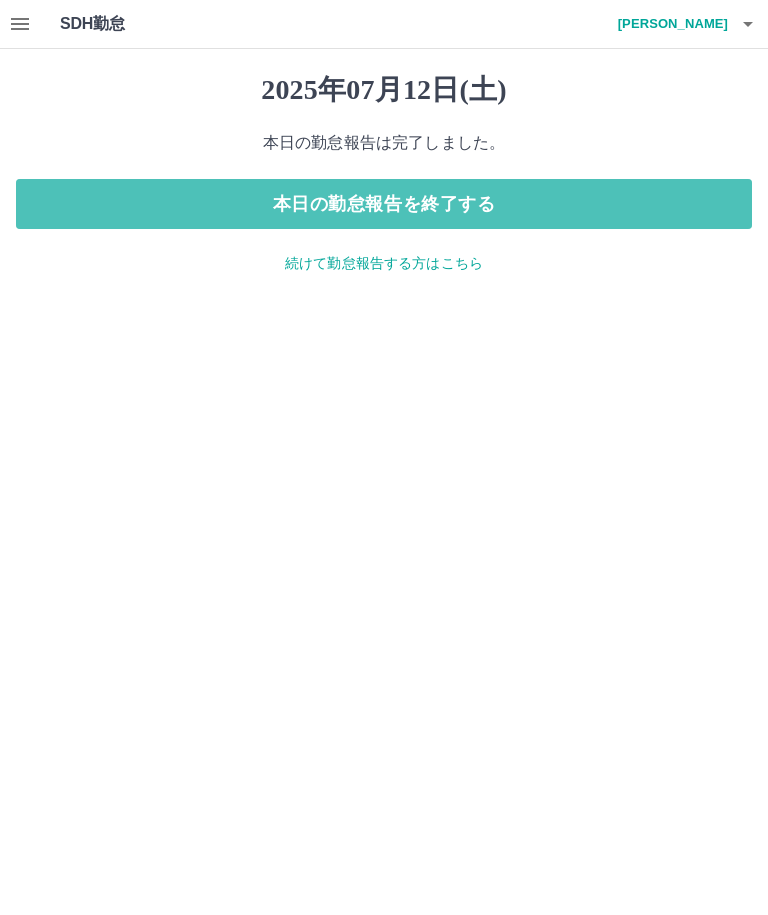 click on "本日の勤怠報告を終了する" at bounding box center [384, 204] 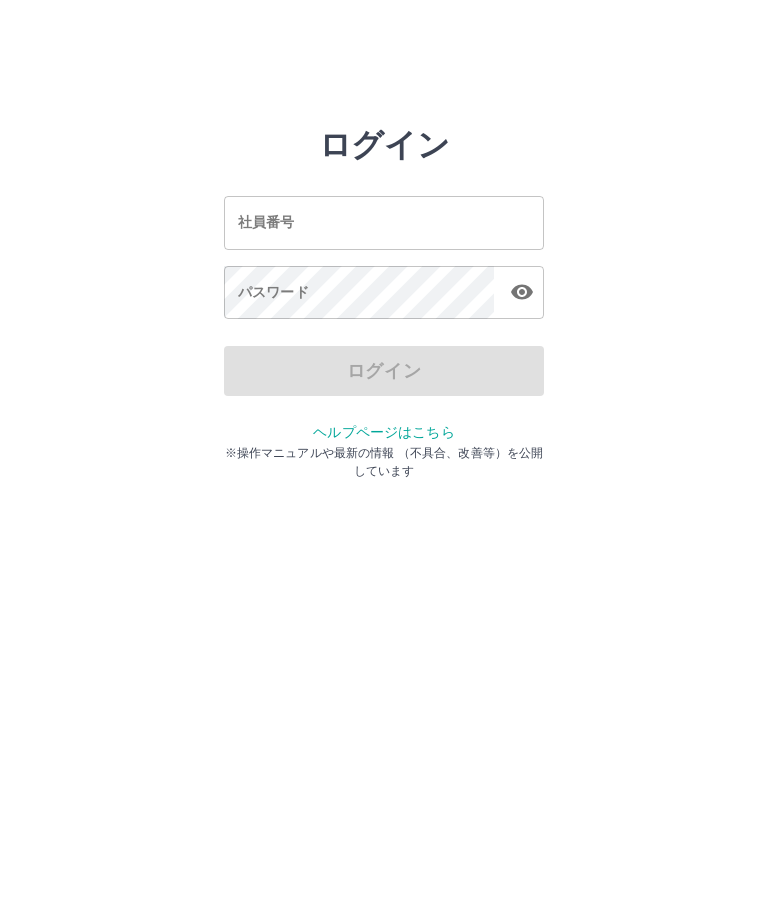 scroll, scrollTop: 0, scrollLeft: 0, axis: both 